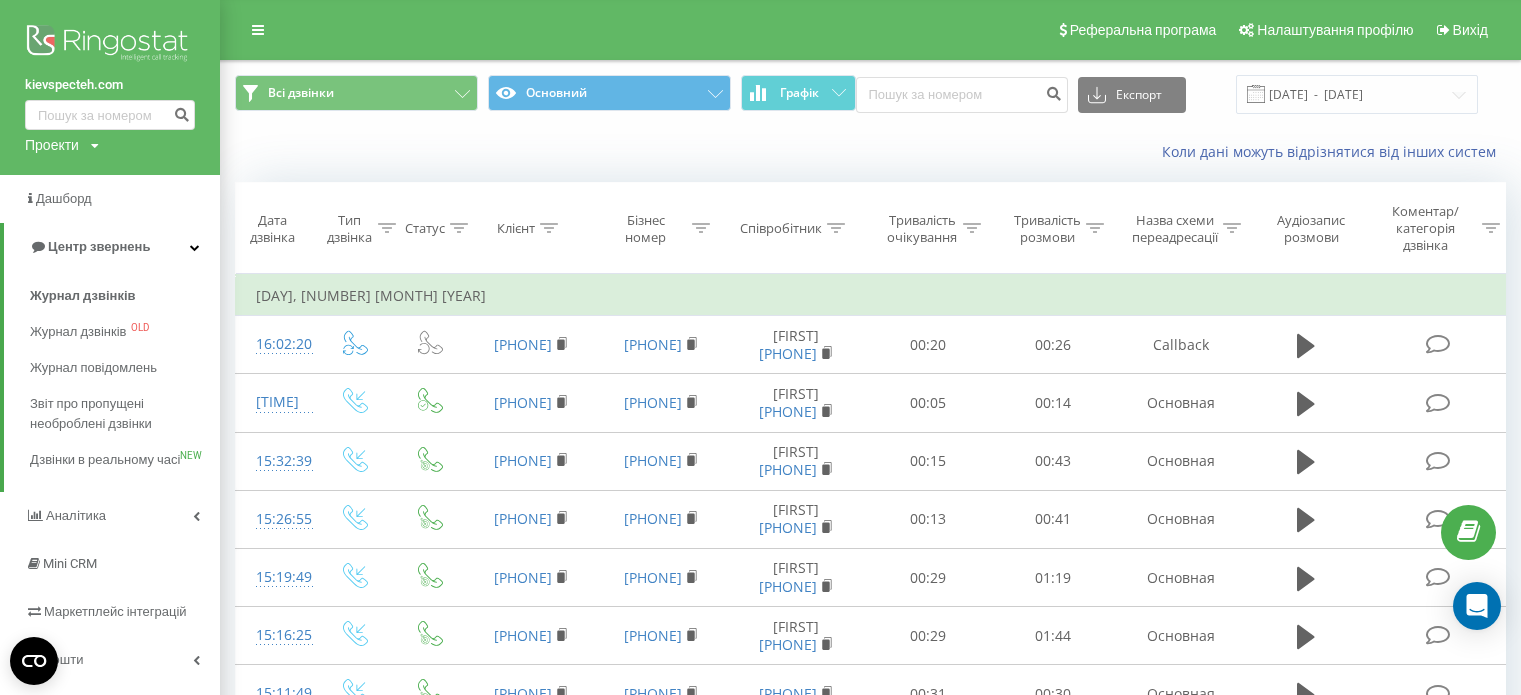 scroll, scrollTop: 0, scrollLeft: 0, axis: both 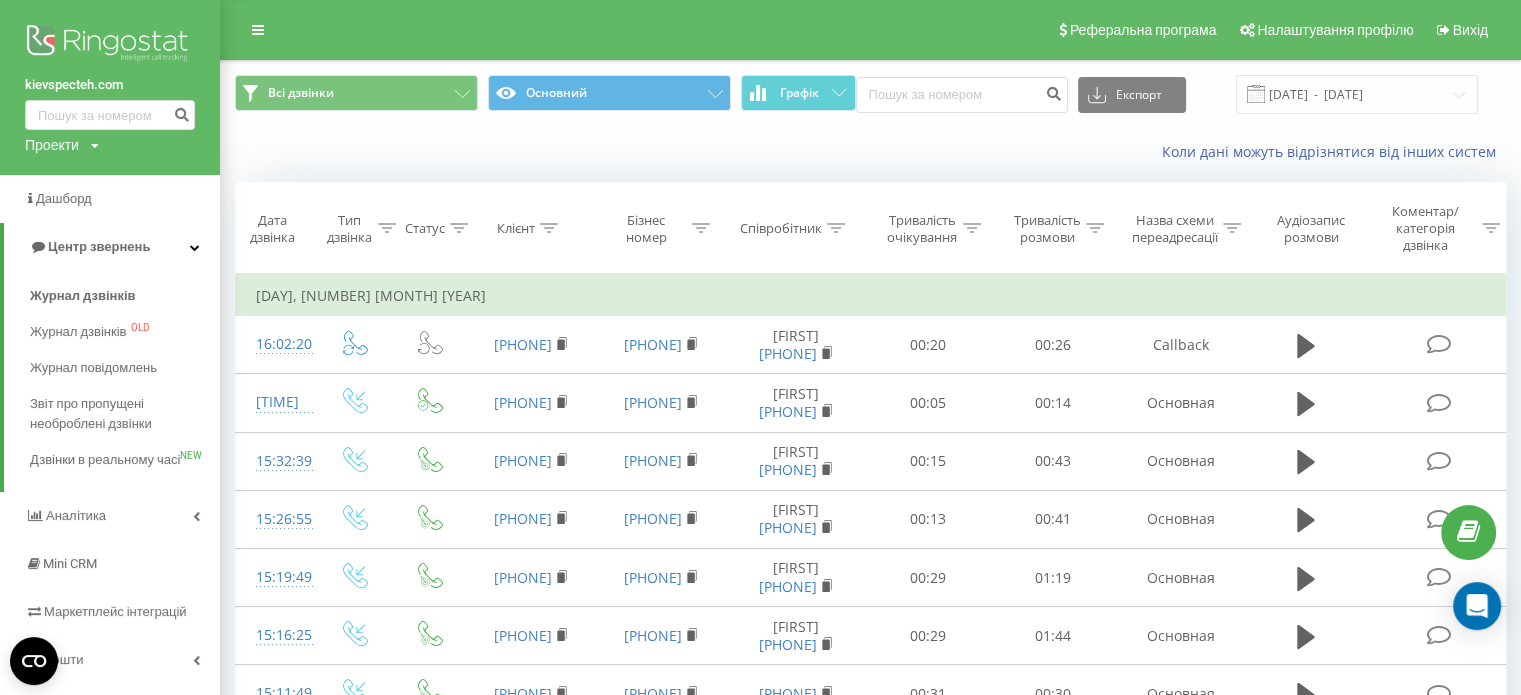 click at bounding box center (110, 45) 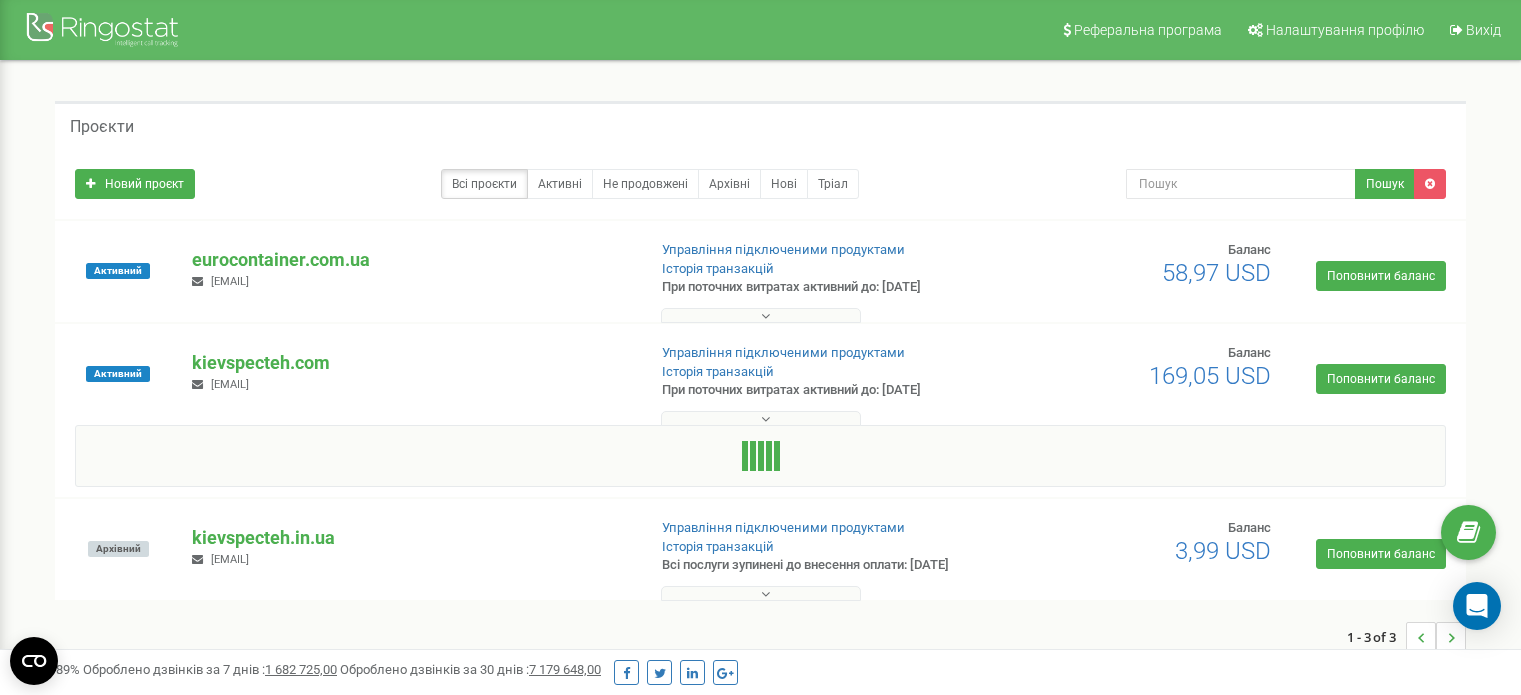 scroll, scrollTop: 0, scrollLeft: 0, axis: both 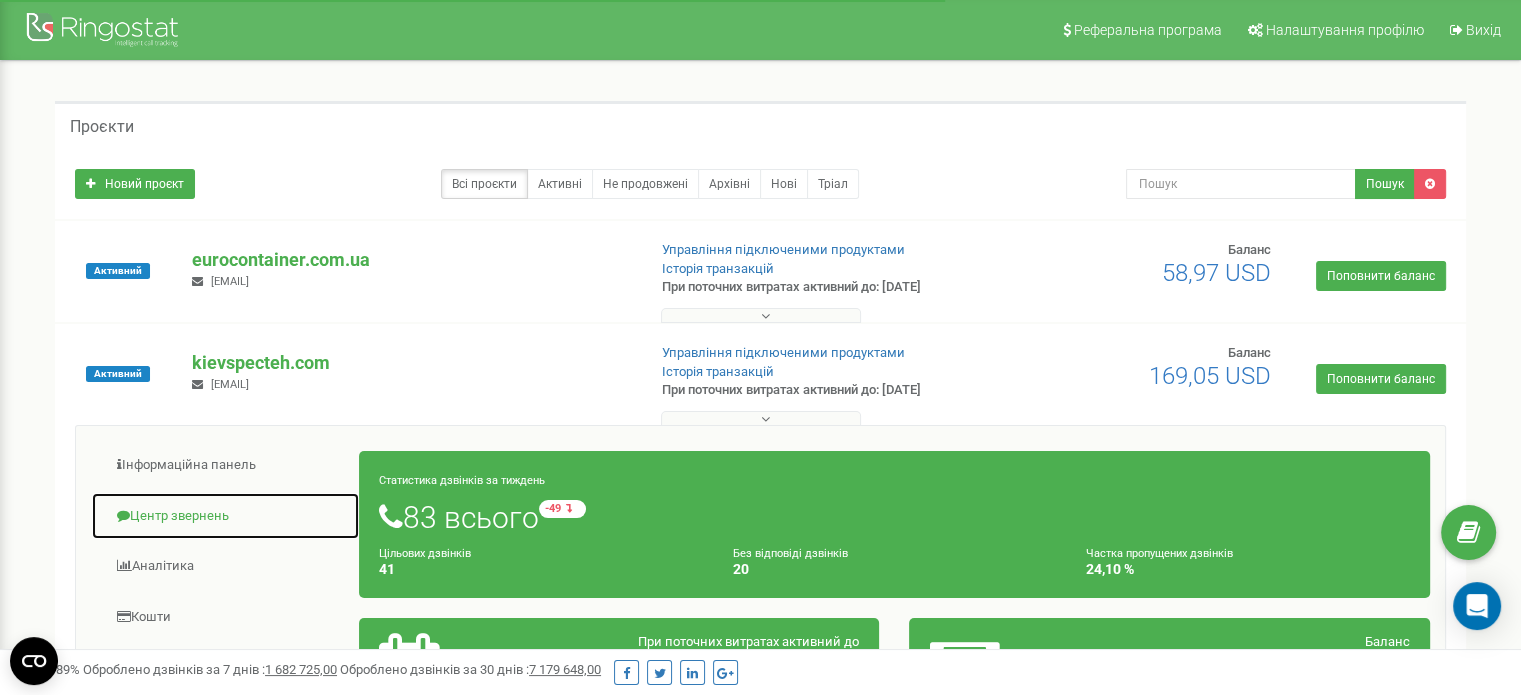 click on "Центр звернень" at bounding box center [225, 516] 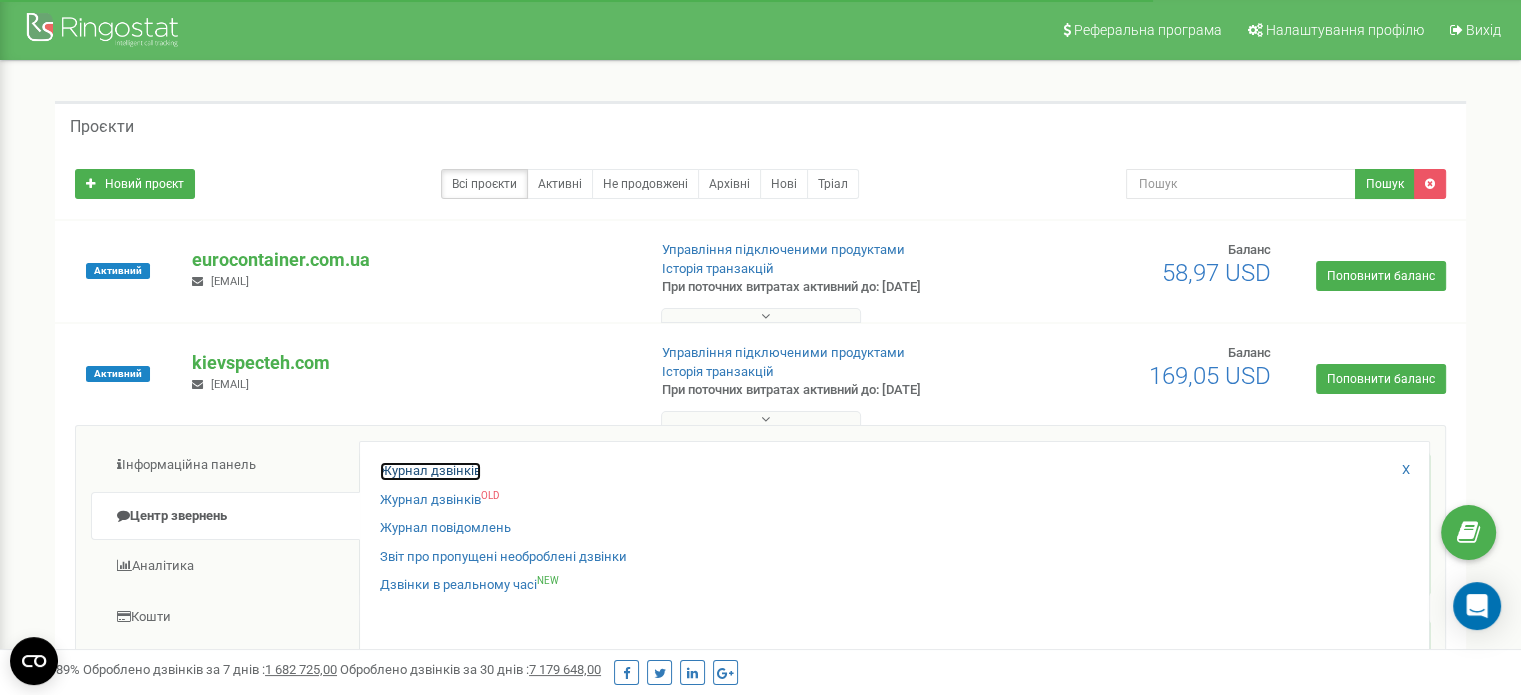 click on "Журнал дзвінків" at bounding box center [430, 471] 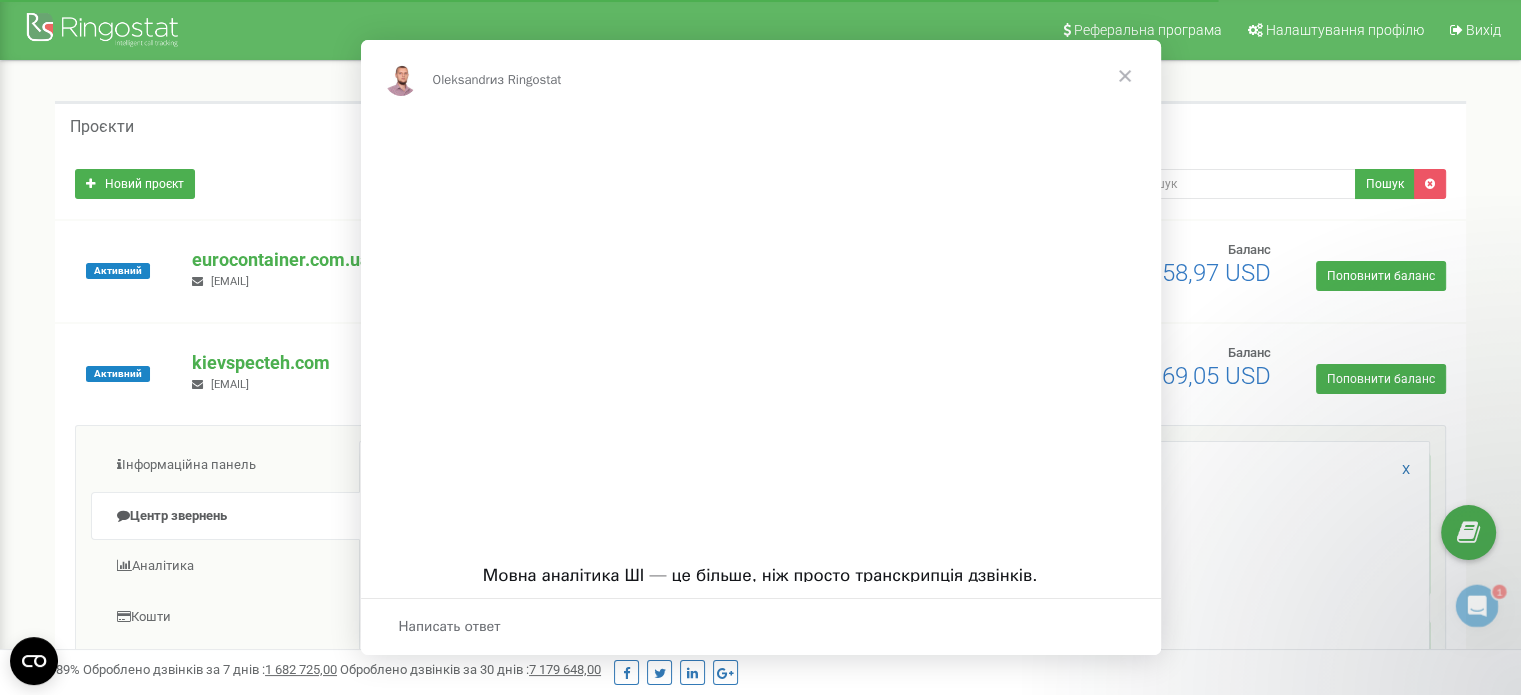 scroll, scrollTop: 0, scrollLeft: 0, axis: both 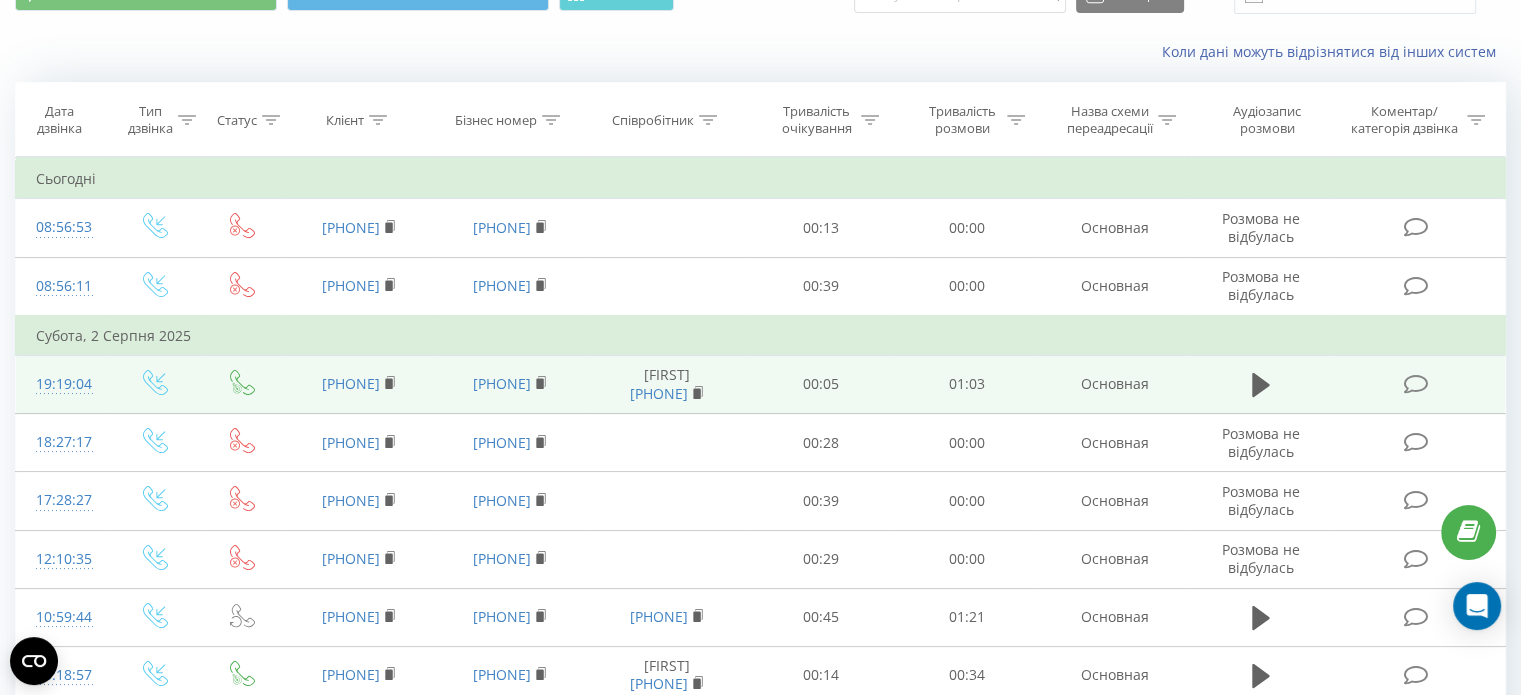 click at bounding box center [1415, 384] 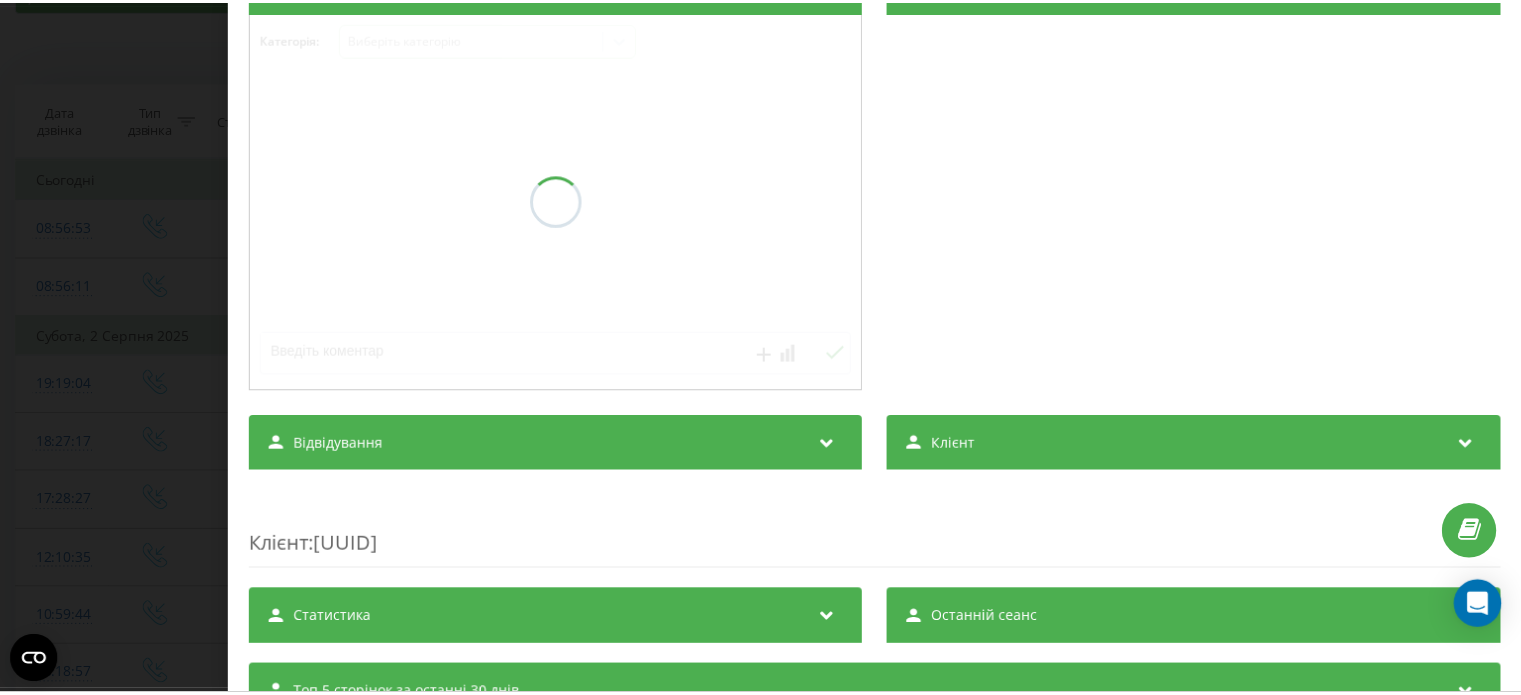 scroll, scrollTop: 387, scrollLeft: 0, axis: vertical 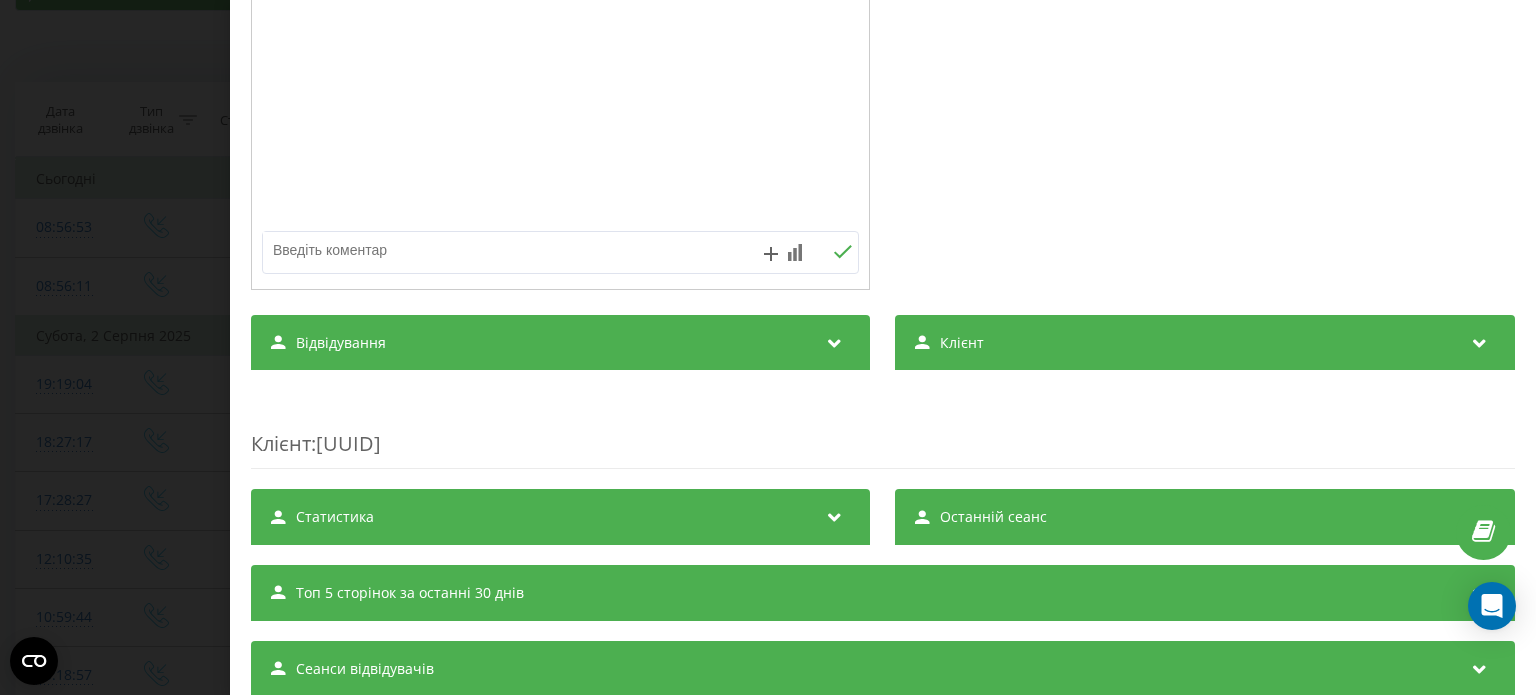 click on "Відвідування" at bounding box center [341, 343] 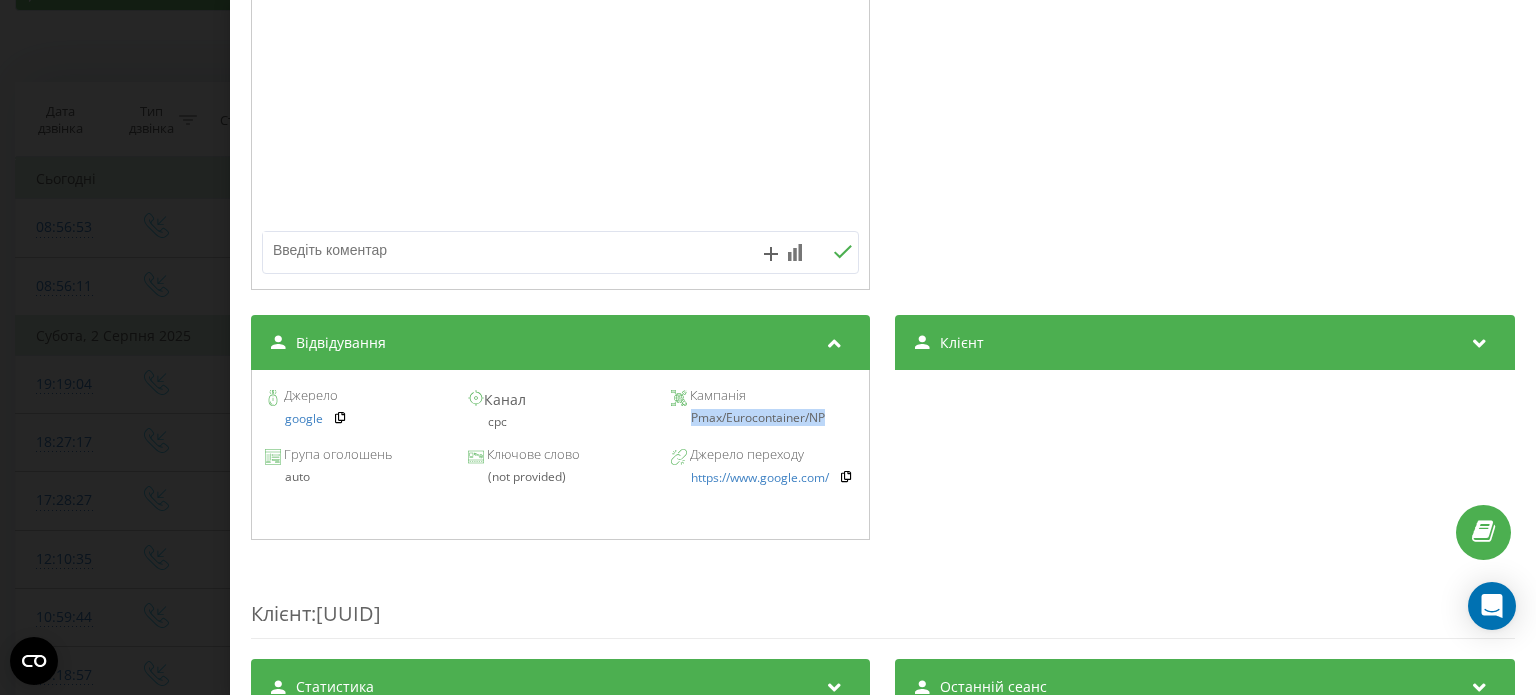 drag, startPoint x: 684, startPoint y: 417, endPoint x: 822, endPoint y: 421, distance: 138.05795 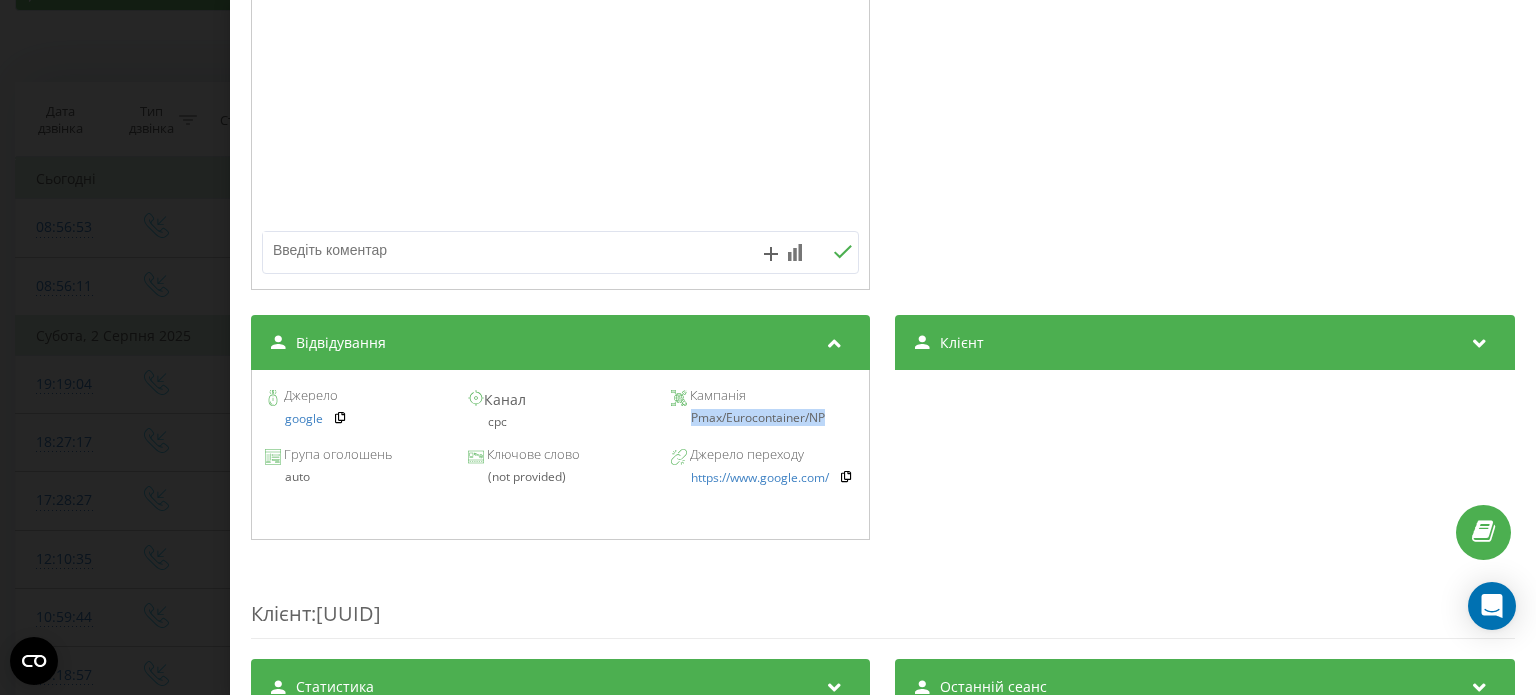click on "Дзвінок : [IP_ADDRESS] 1 x - 01:03 00:00 00:00 Транскрипція Для AI-аналізу майбутніх дзвінків налаштуйте та активуйте профіль на сторінці . Якщо профіль вже є і дзвінок відповідає його умовам, оновіть сторінку через 10 хвилин - AI аналізує поточний дзвінок. Аналіз дзвінка Для AI-аналізу майбутніх дзвінків налаштуйте та активуйте профіль на сторінці . Якщо профіль вже є і дзвінок відповідає його умовам, оновіть сторінку через 10 хвилин - AI аналізує поточний дзвінок. Деталі дзвінка Загальне Дата дзвінка 2025-08-02 19:19:04 Тип дзвінка Вхідний Статус дзвінка Цільовий [PHONE] :" at bounding box center [768, 347] 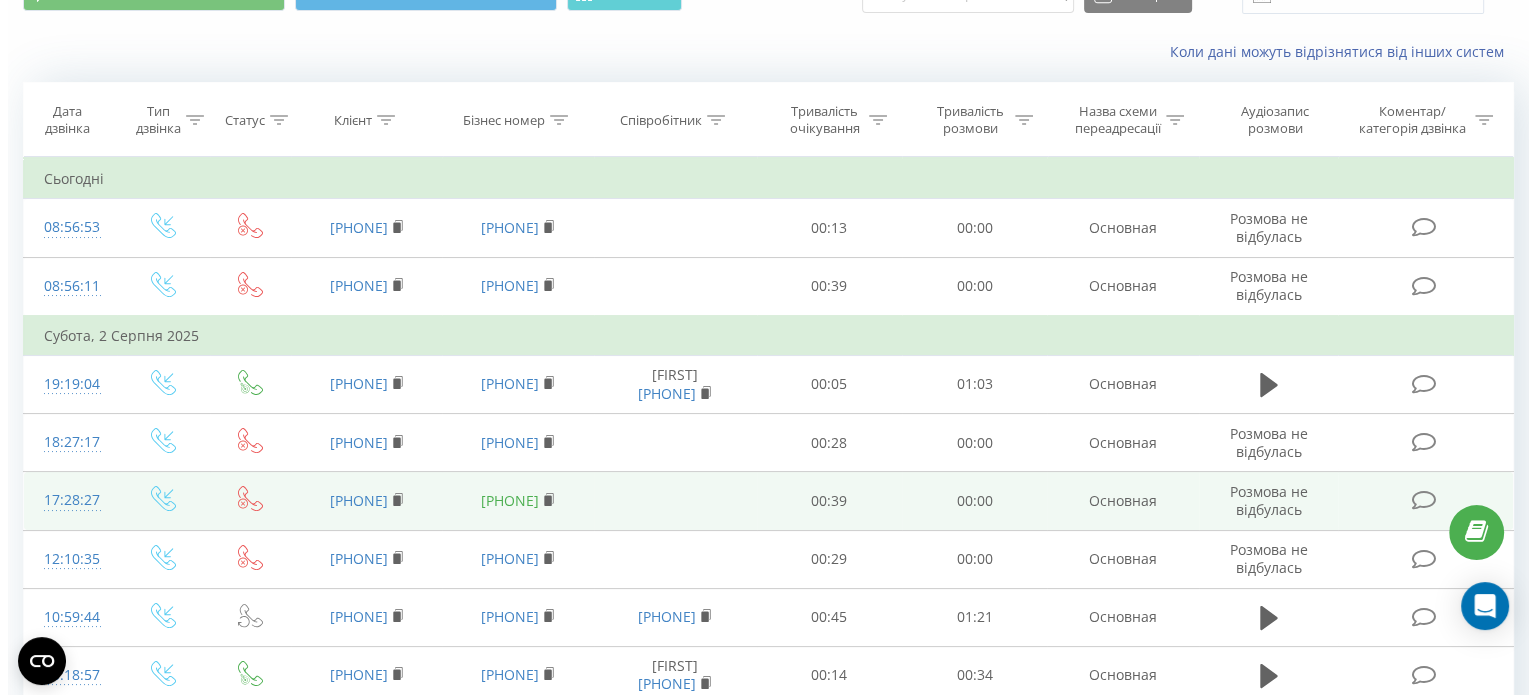 scroll, scrollTop: 200, scrollLeft: 0, axis: vertical 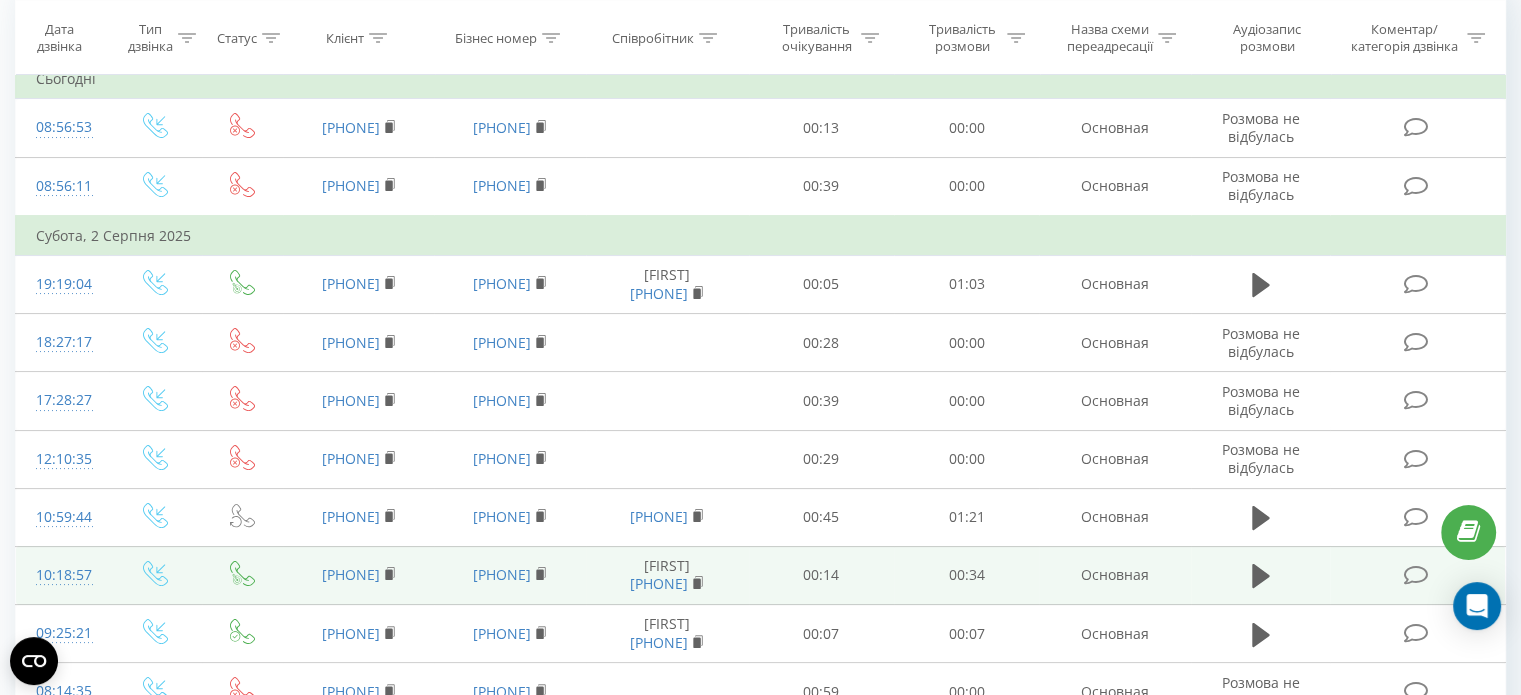 click at bounding box center [1415, 575] 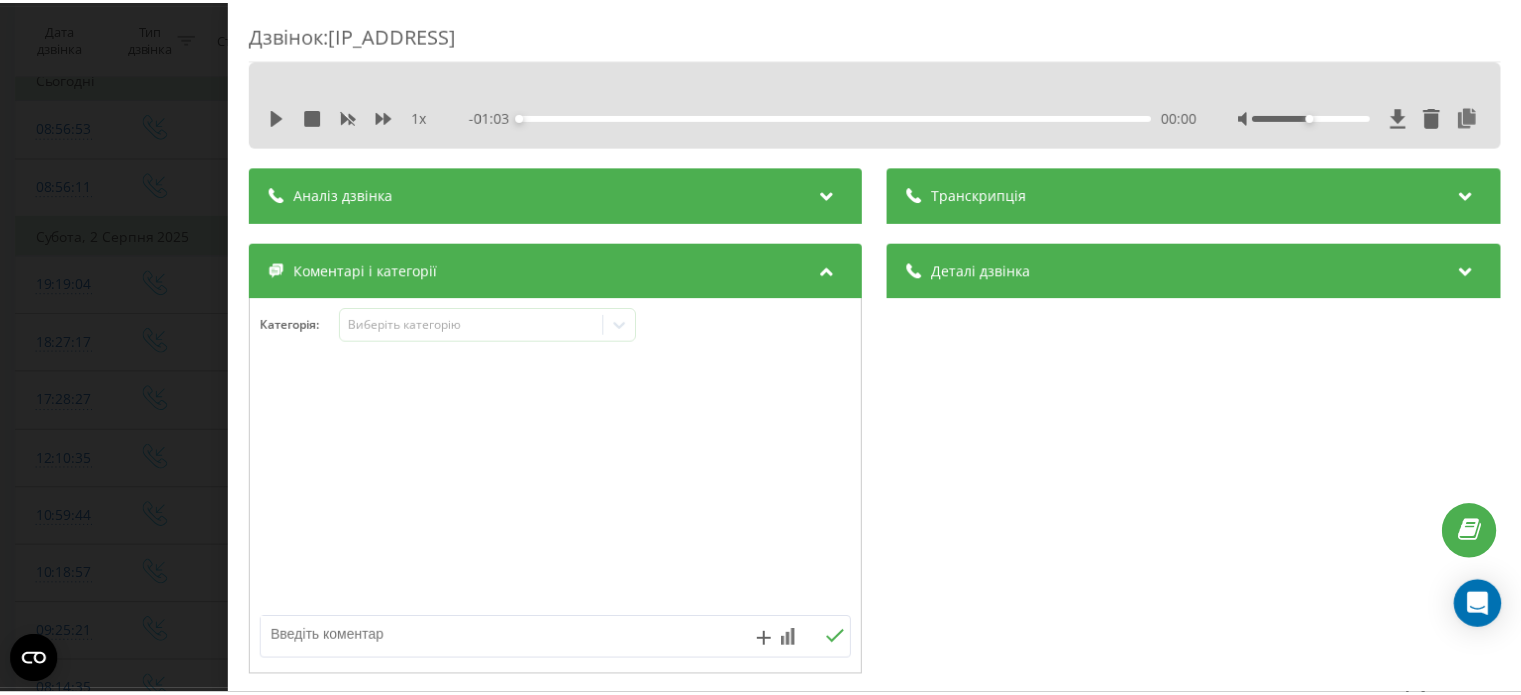 scroll, scrollTop: 300, scrollLeft: 0, axis: vertical 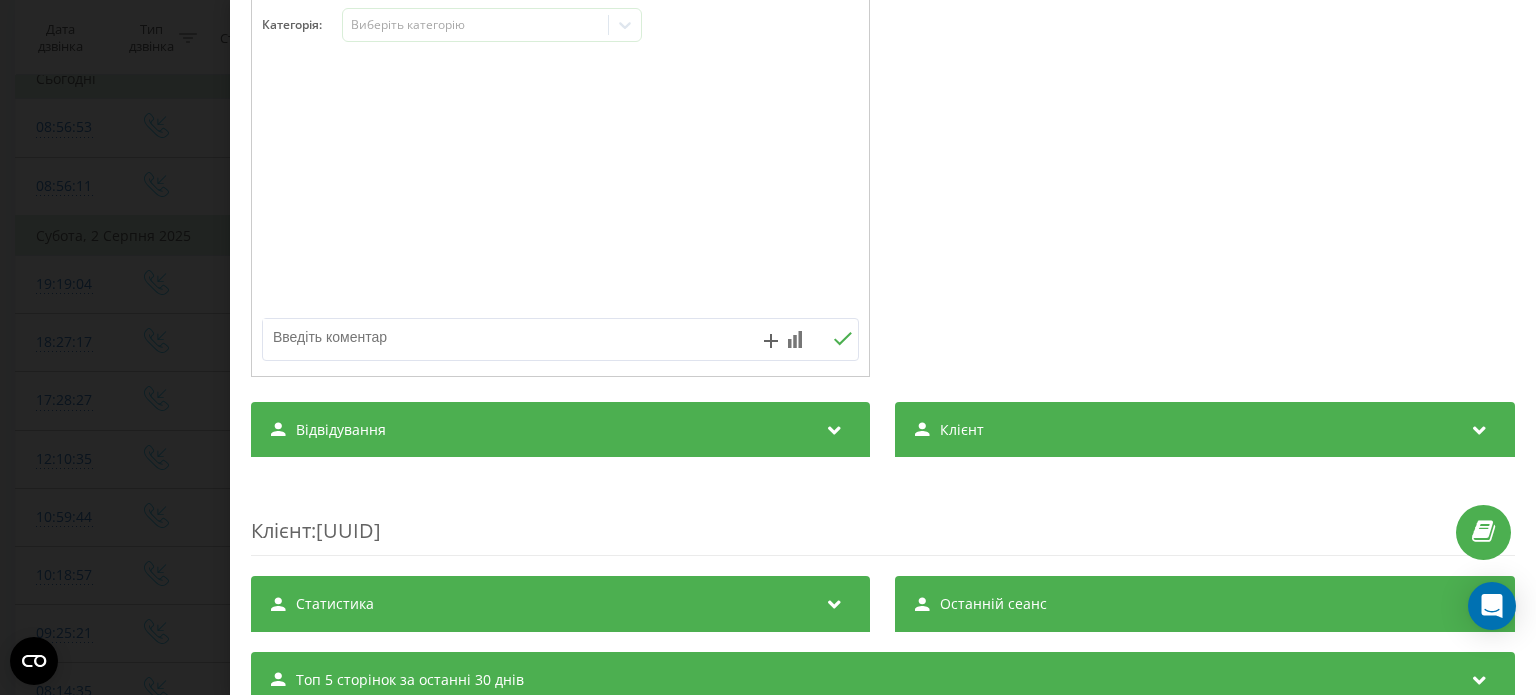 click on "Відвідування" at bounding box center (341, 430) 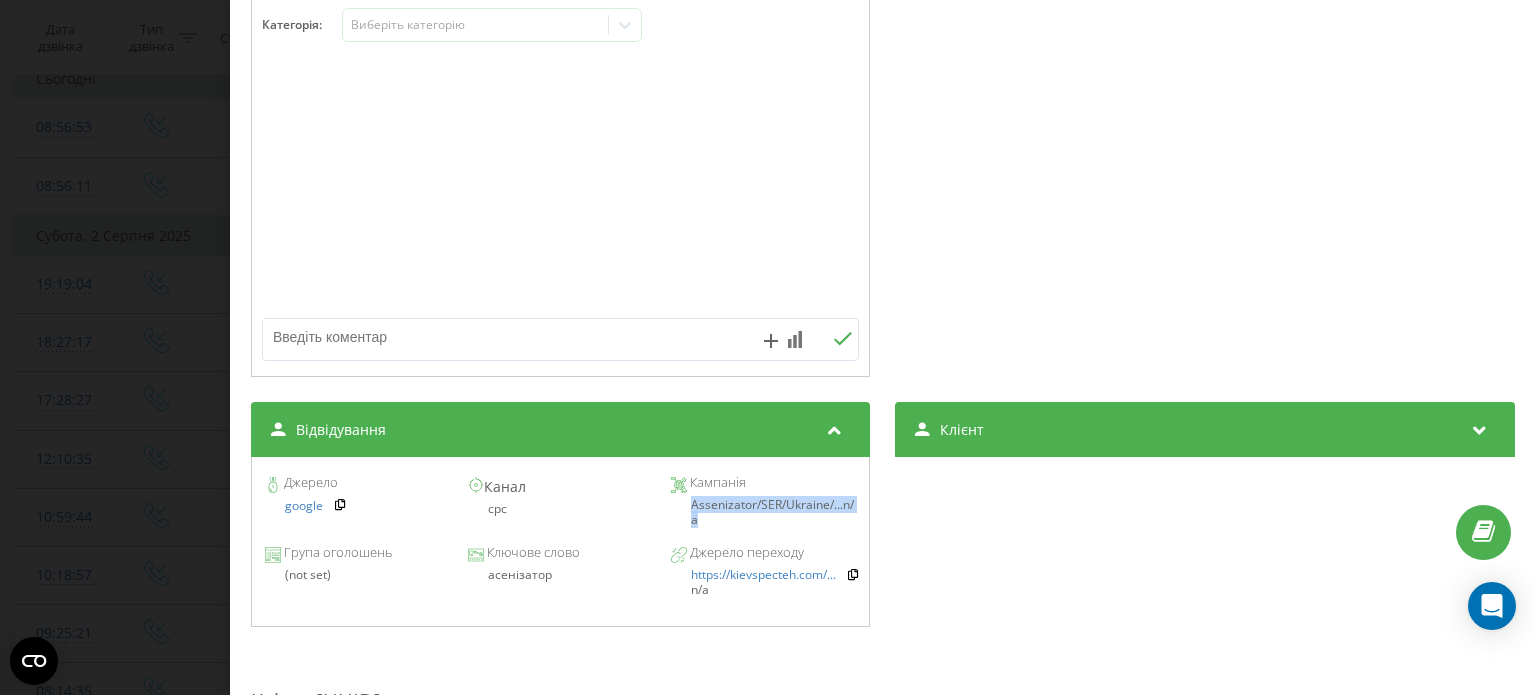 drag, startPoint x: 686, startPoint y: 507, endPoint x: 741, endPoint y: 517, distance: 55.9017 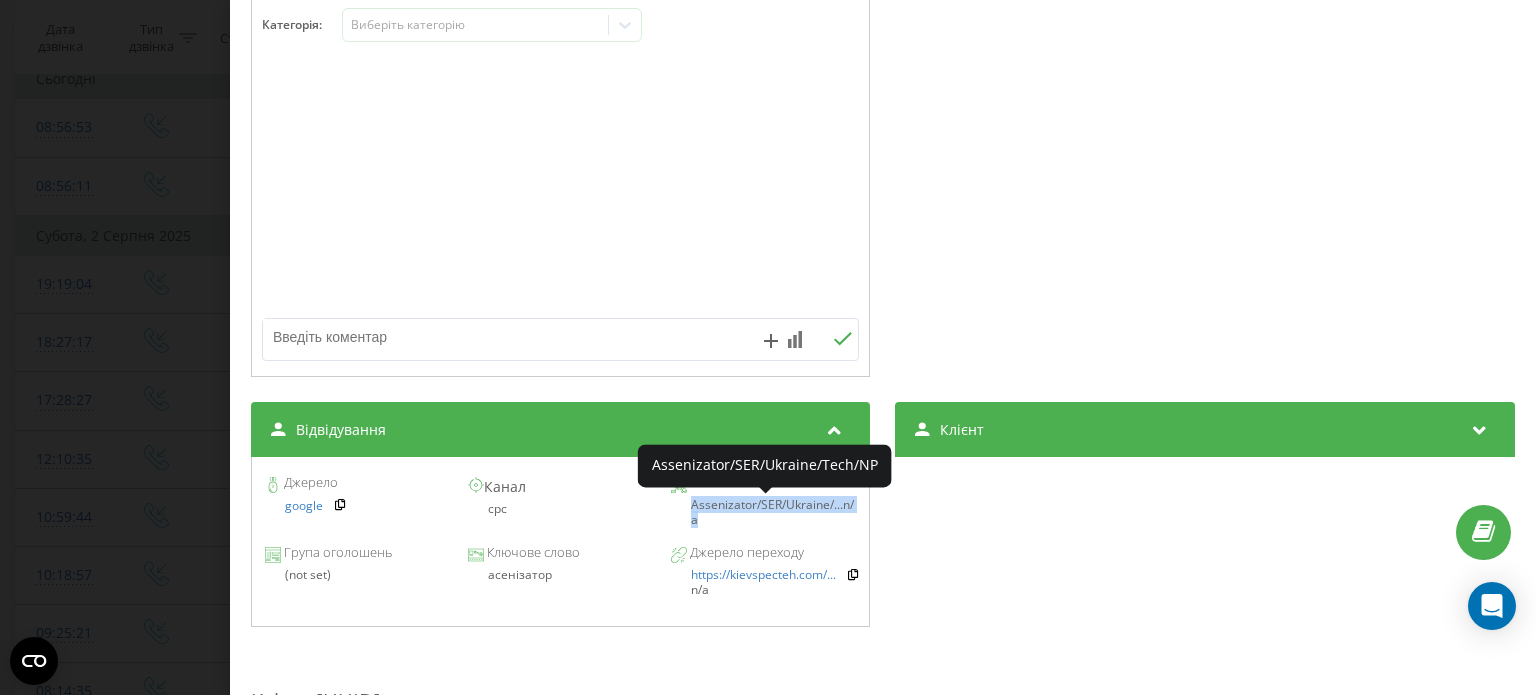 copy on "Assenizator/SER/Ukraine/... n/a" 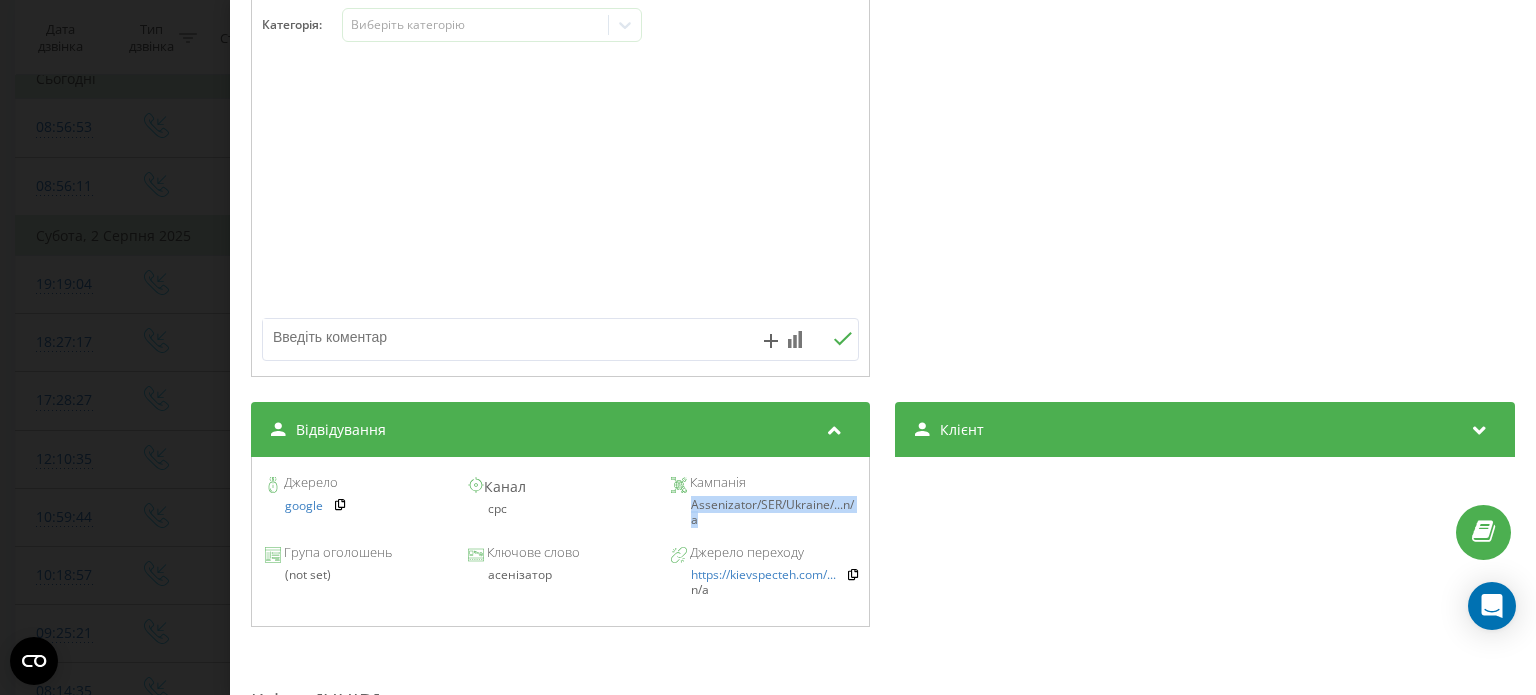 click on "Дзвінок : [IP_ADDRESS] 1 x - 00:34 00:00 00:00 Транскрипція Для AI-аналізу майбутніх дзвінків налаштуйте та активуйте профіль на сторінці . Якщо профіль вже є і дзвінок відповідає його умовам, оновіть сторінку через 10 хвилин - AI аналізує поточний дзвінок. Аналіз дзвінка Для AI-аналізу майбутніх дзвінків налаштуйте та активуйте профіль на сторінці . Якщо профіль вже є і дзвінок відповідає його умовам, оновіть сторінку через 10 хвилин - AI аналізує поточний дзвінок. Деталі дзвінка Загальне Дата дзвінка 2025-08-02 10:18:57 Тип дзвінка Вхідний Статус дзвінка Цільовий [PHONE] :" at bounding box center [768, 347] 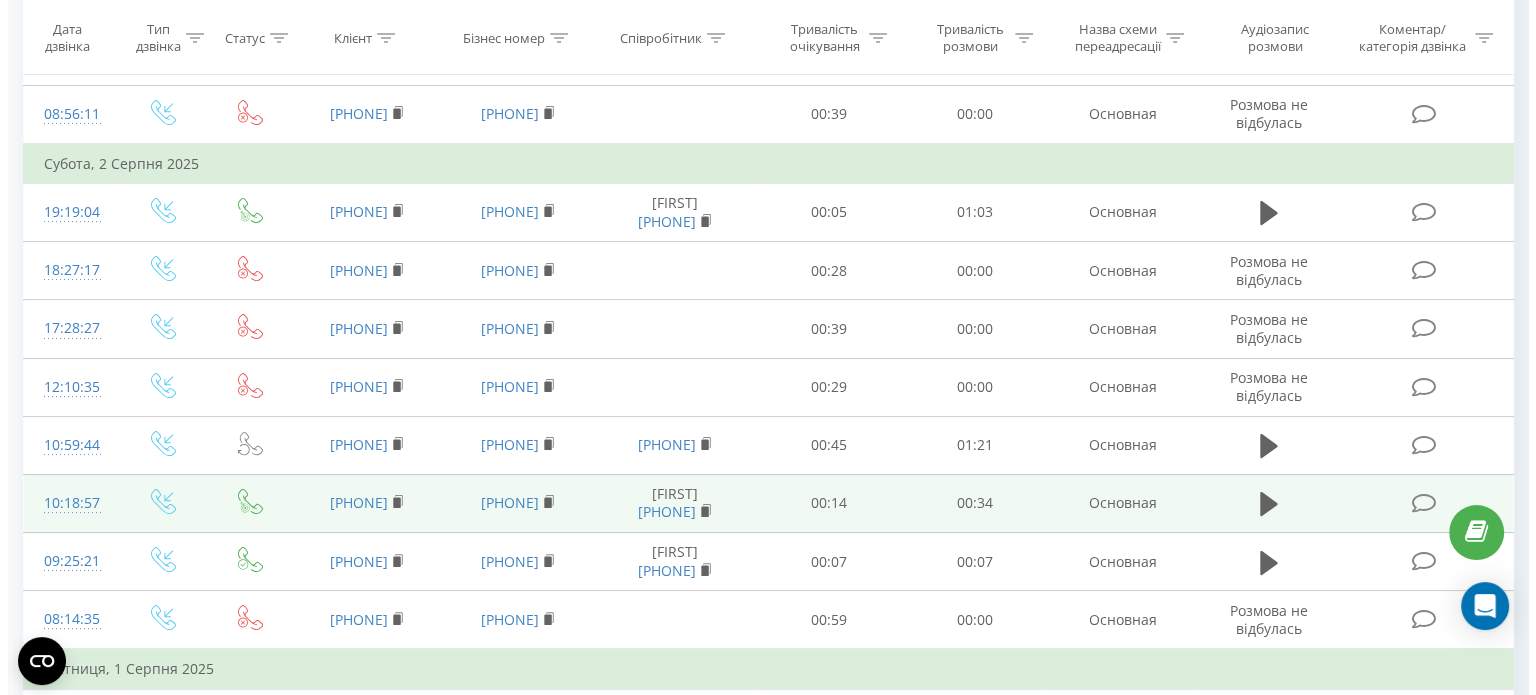 scroll, scrollTop: 300, scrollLeft: 0, axis: vertical 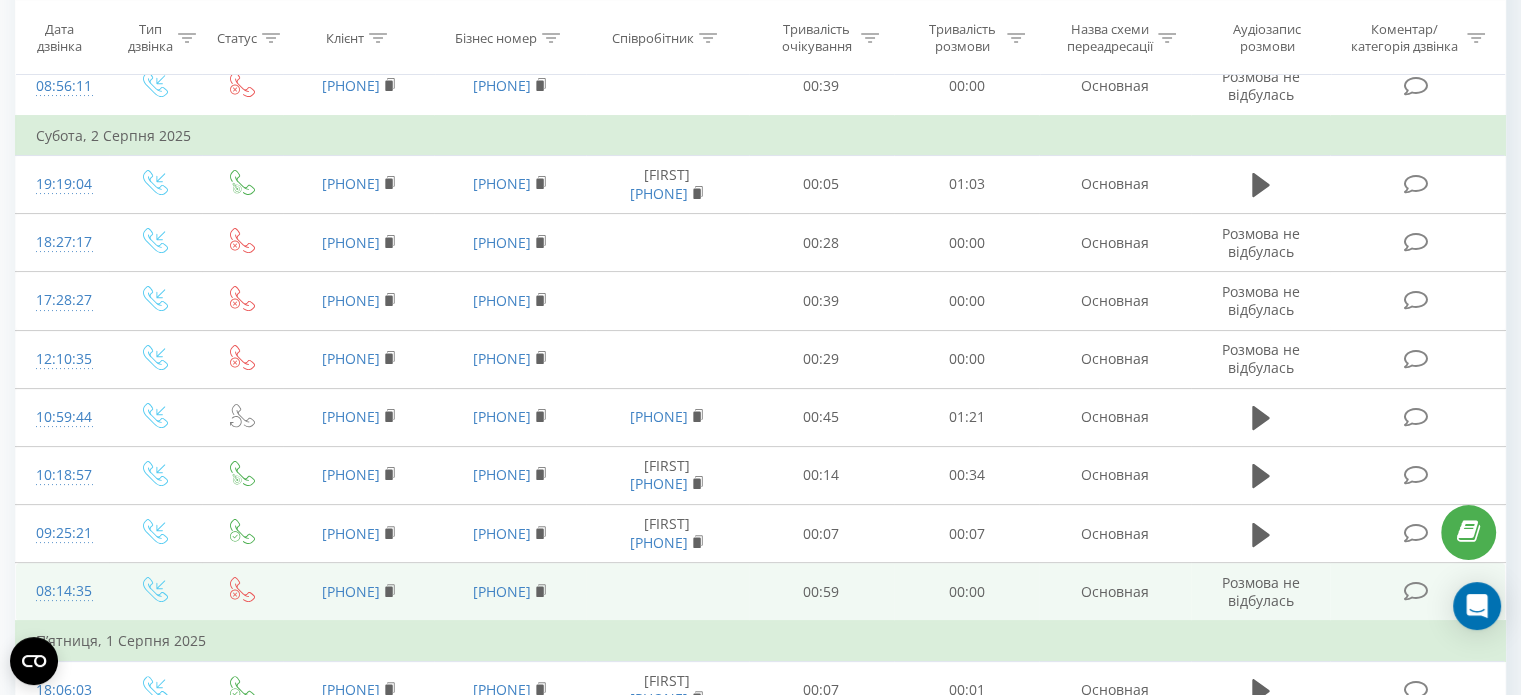click at bounding box center [1415, 591] 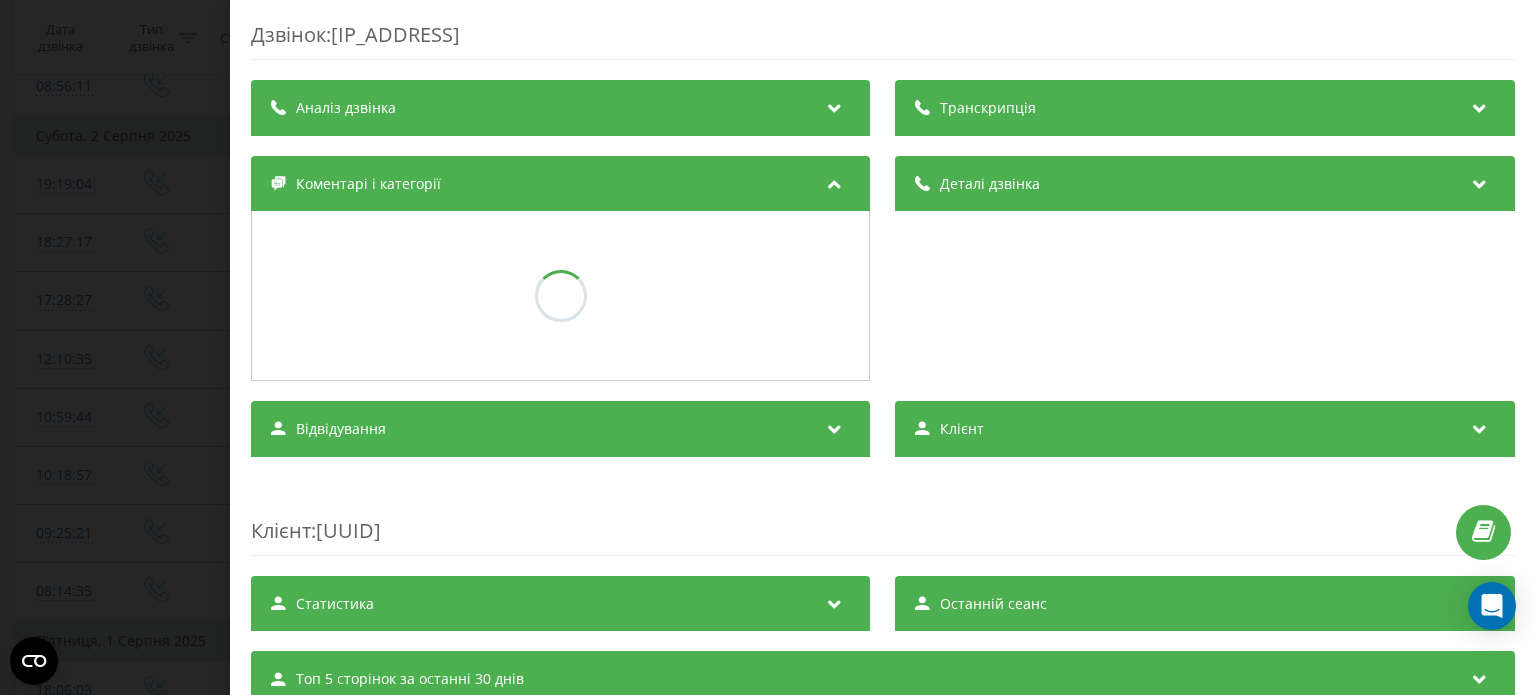 click on "Відвідування" at bounding box center [341, 429] 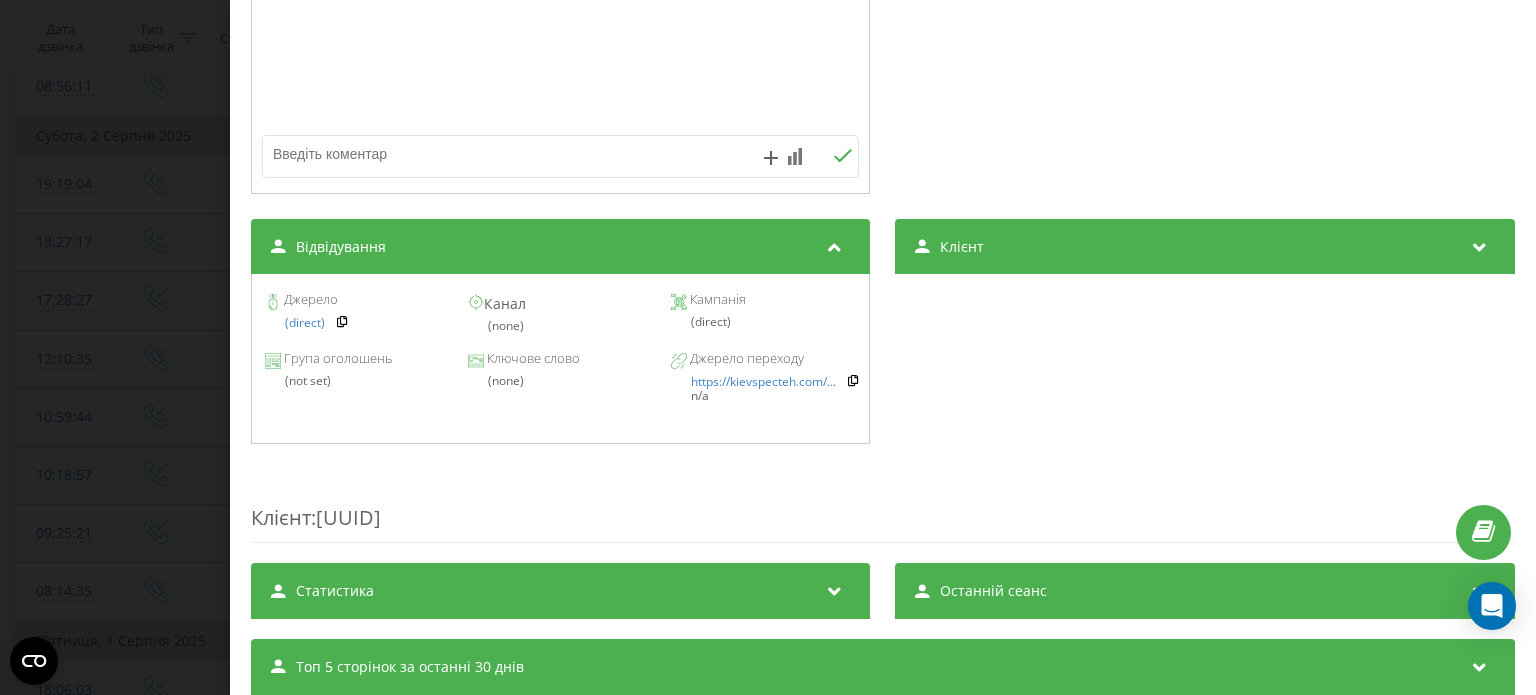 scroll, scrollTop: 400, scrollLeft: 0, axis: vertical 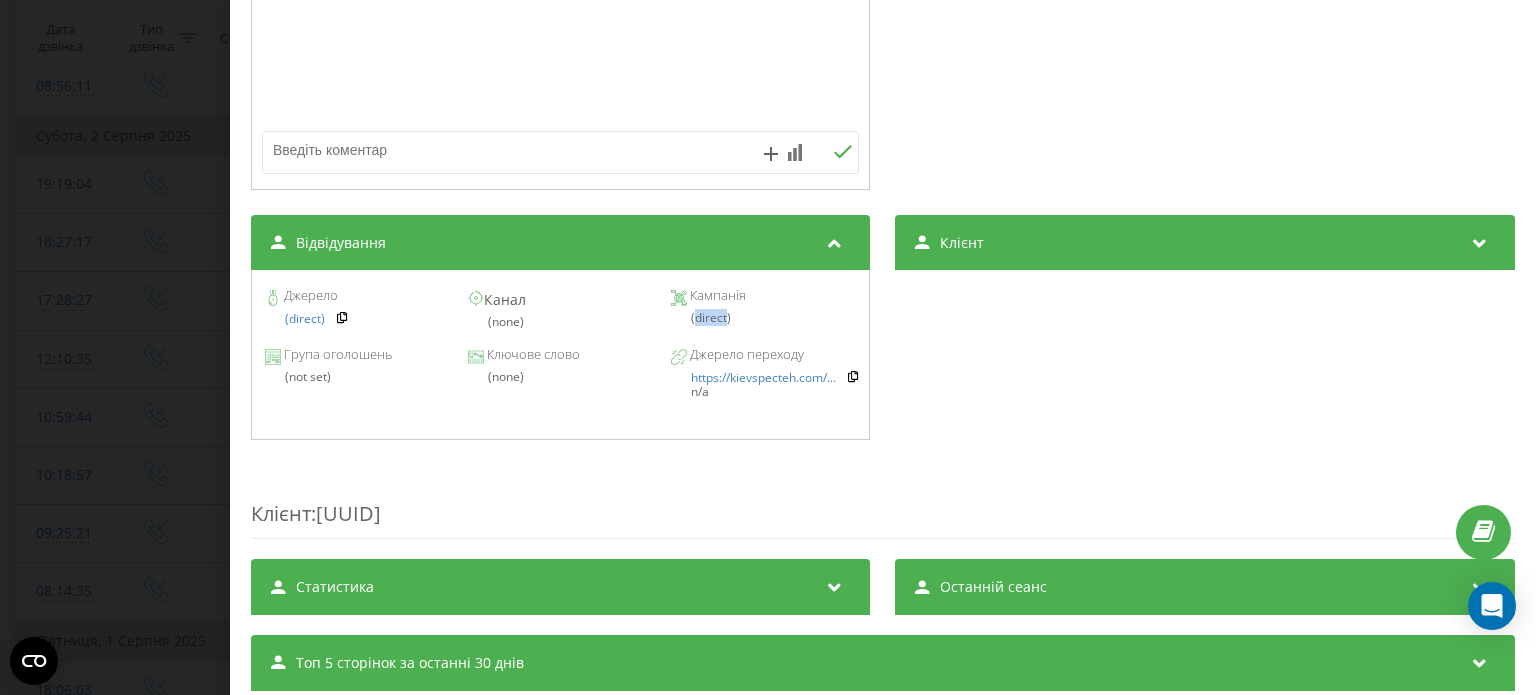 drag, startPoint x: 691, startPoint y: 318, endPoint x: 720, endPoint y: 318, distance: 29 